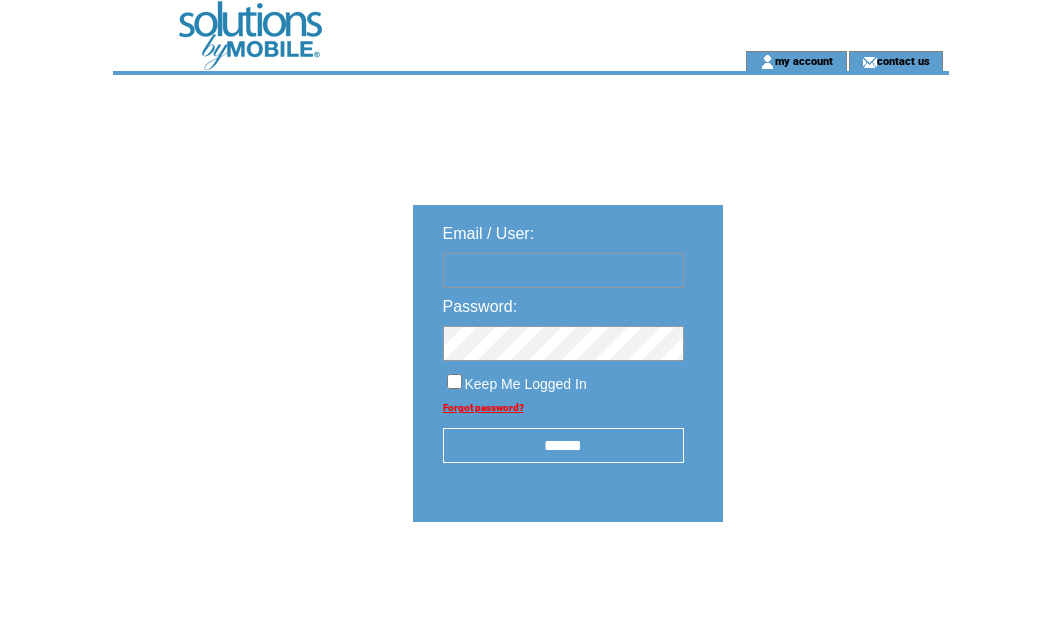 scroll, scrollTop: 0, scrollLeft: 0, axis: both 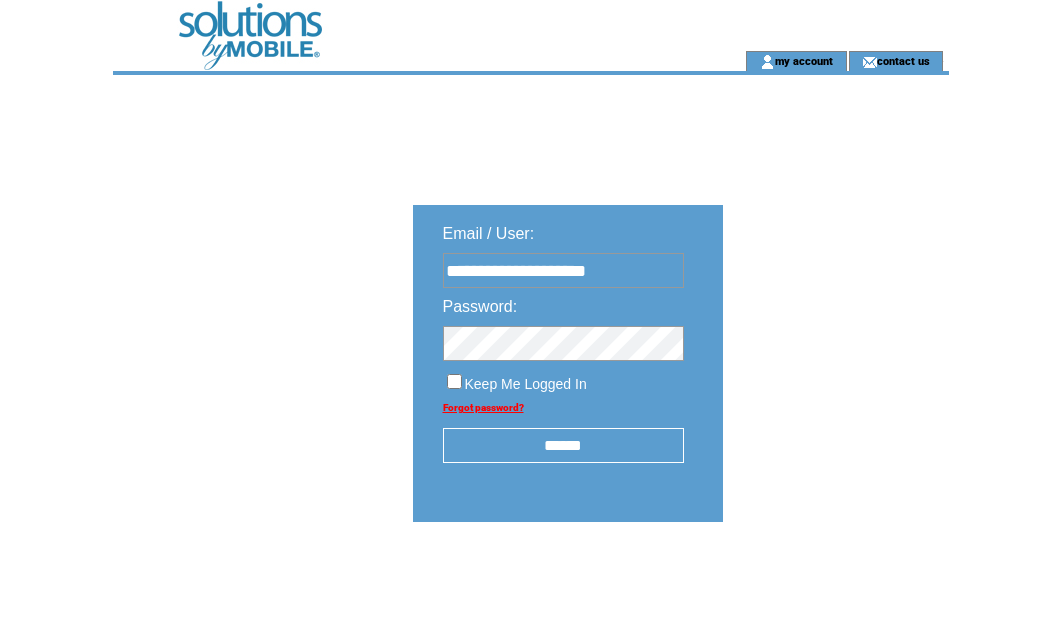 click on "******" at bounding box center (563, 445) 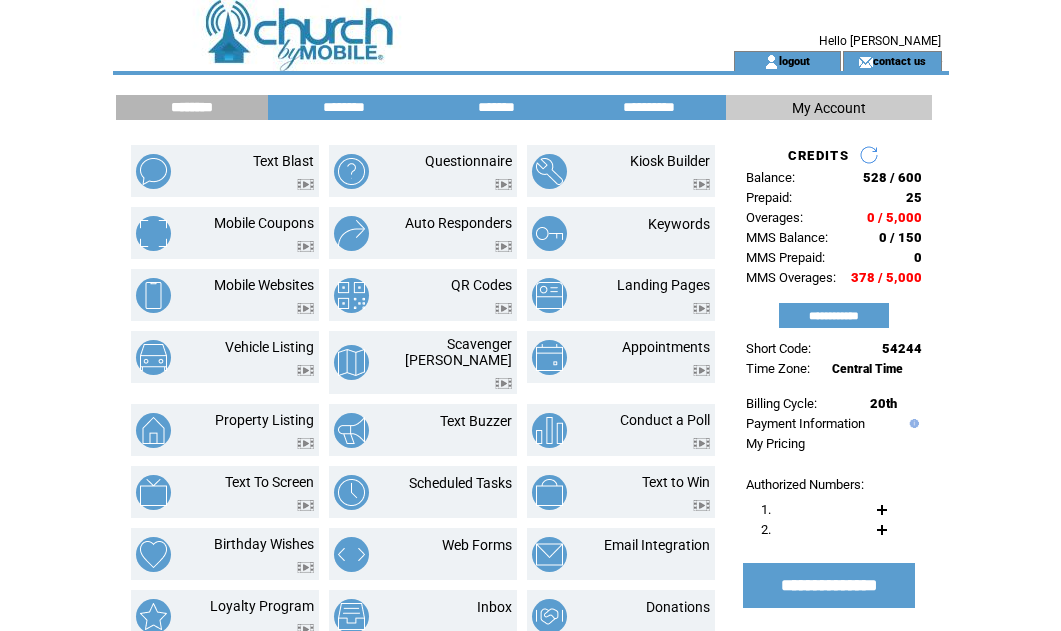 scroll, scrollTop: 0, scrollLeft: 0, axis: both 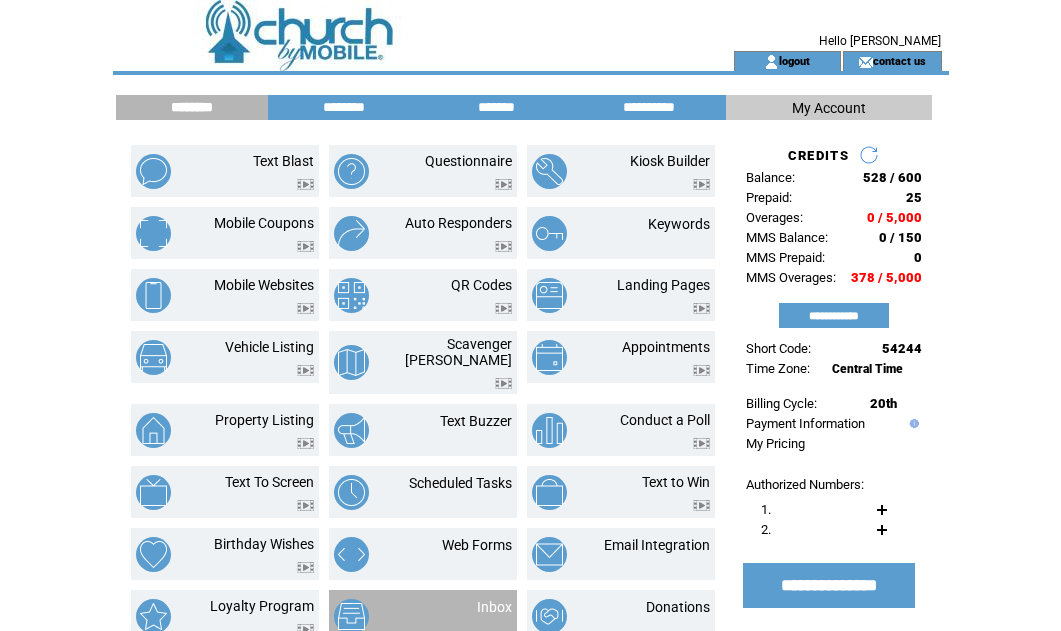 click on "Inbox" at bounding box center [469, 616] 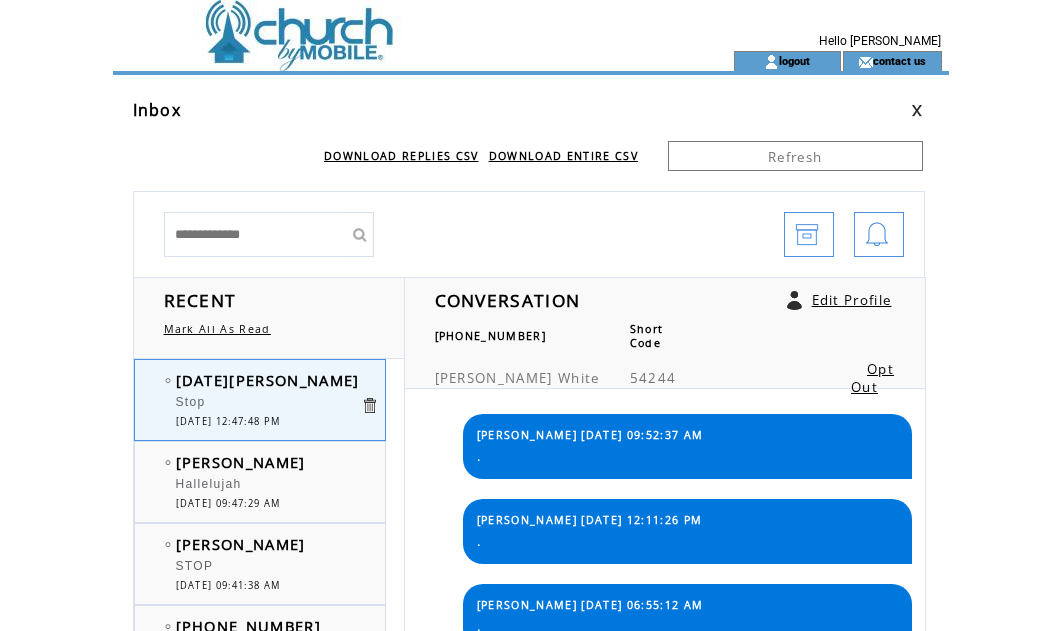 scroll, scrollTop: 0, scrollLeft: 0, axis: both 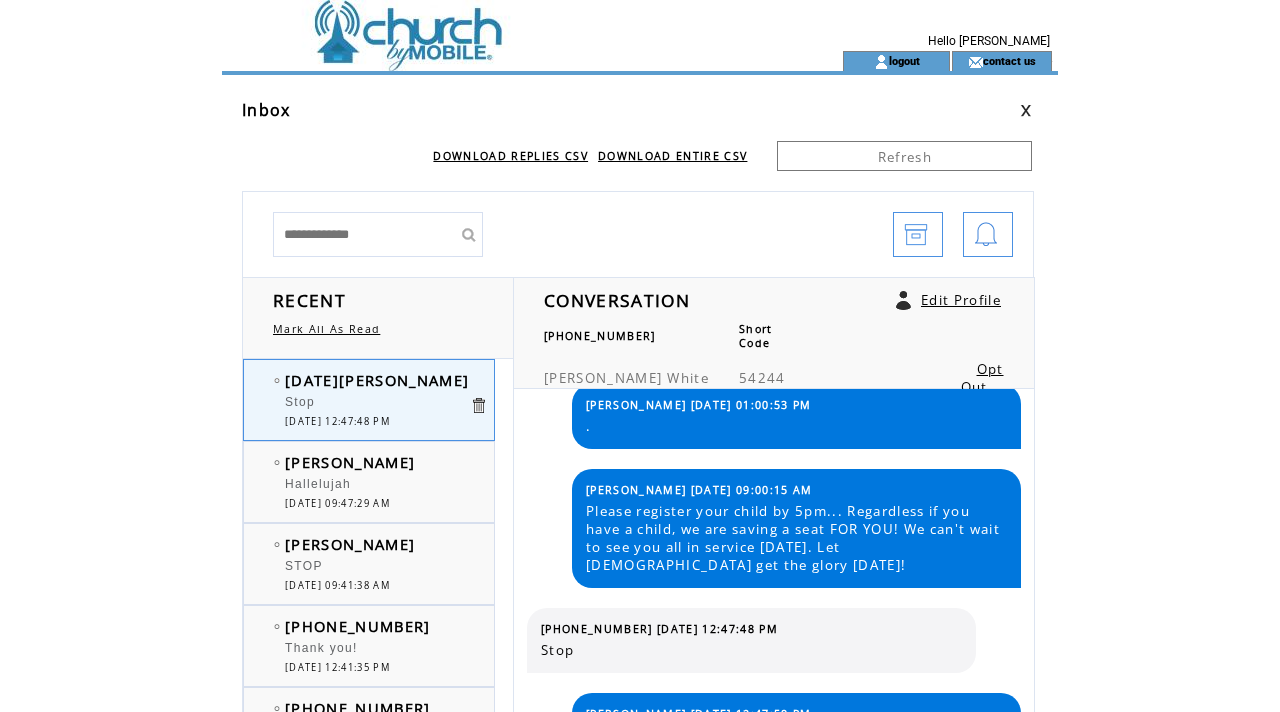 click at bounding box center [496, 25] 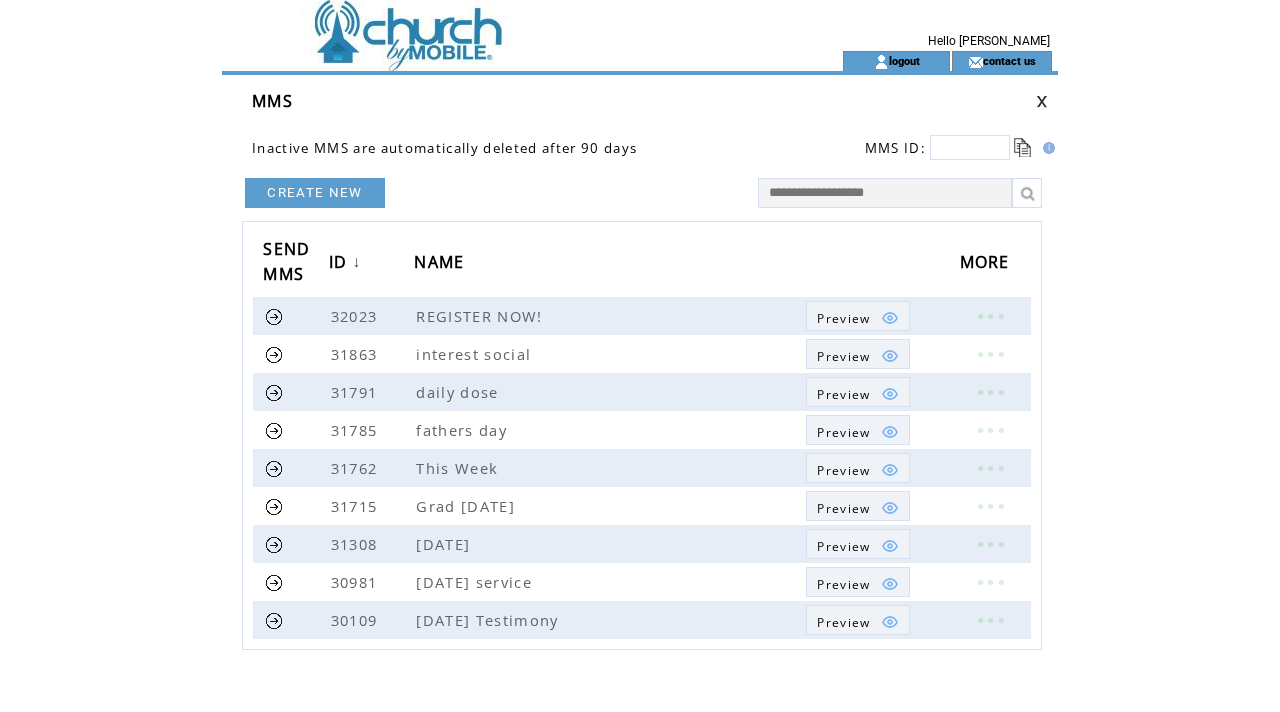 scroll, scrollTop: 0, scrollLeft: 0, axis: both 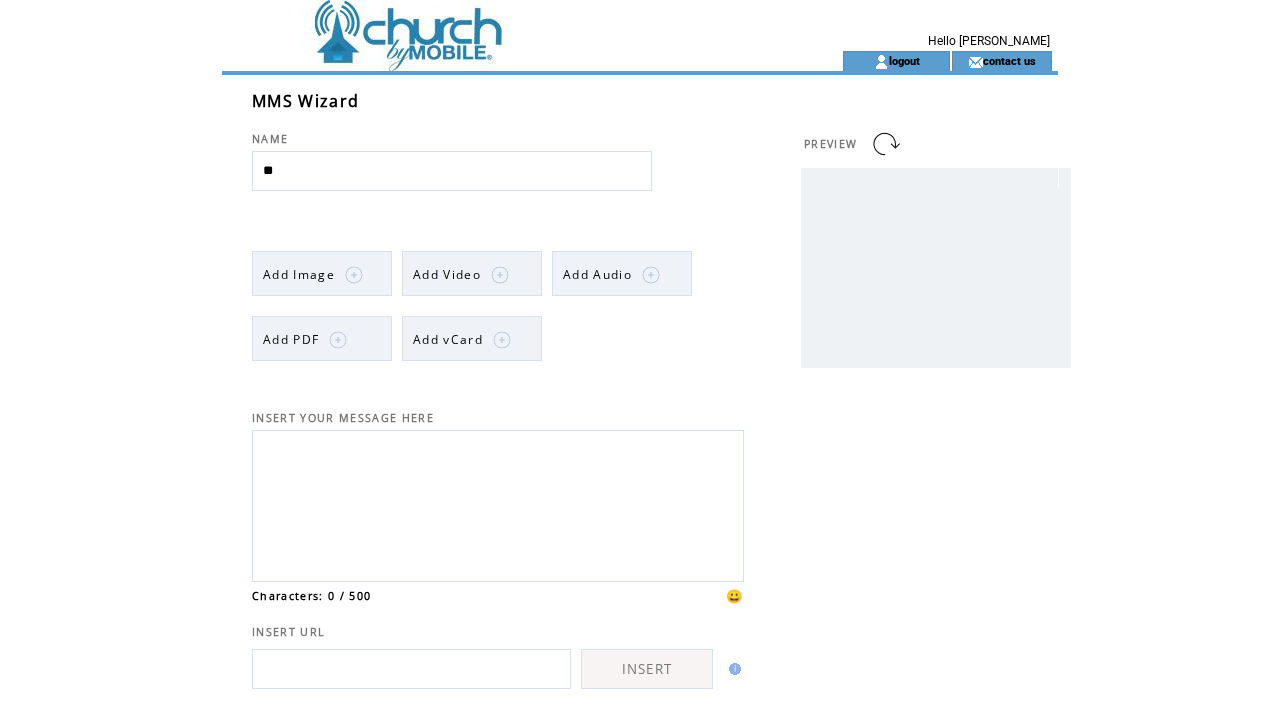 type on "**" 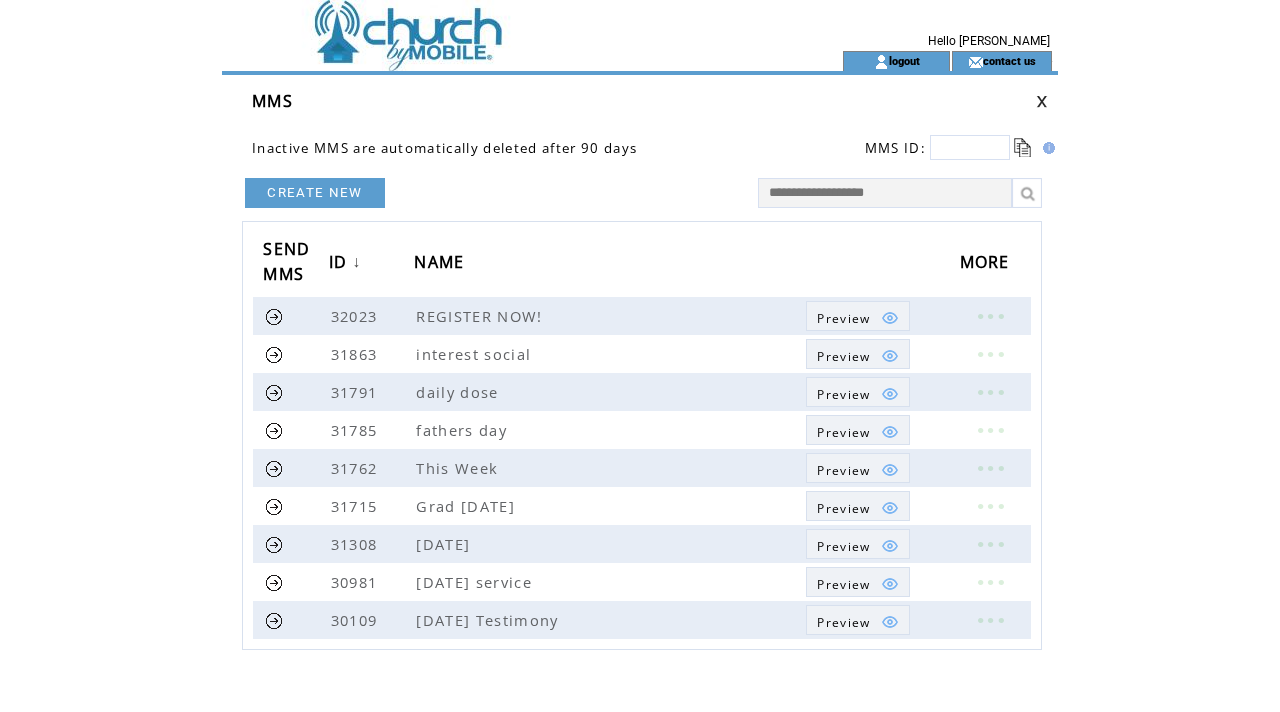 scroll, scrollTop: 0, scrollLeft: 0, axis: both 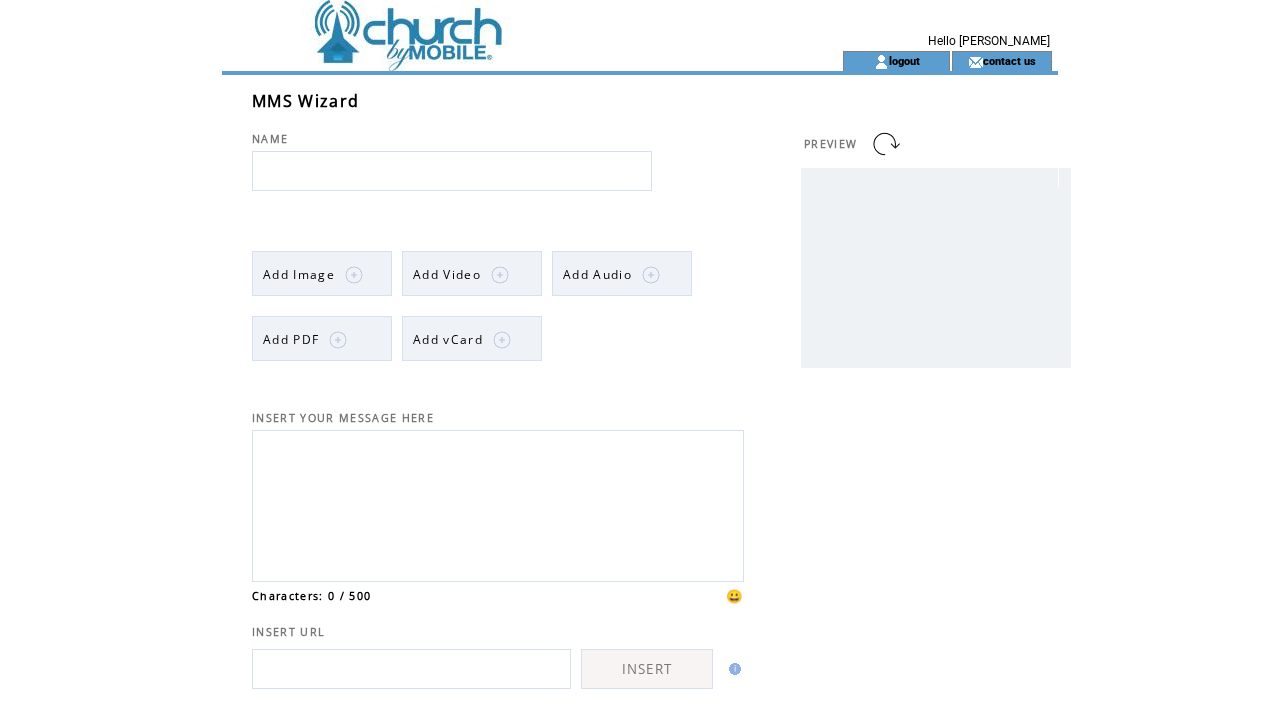 click at bounding box center [452, 171] 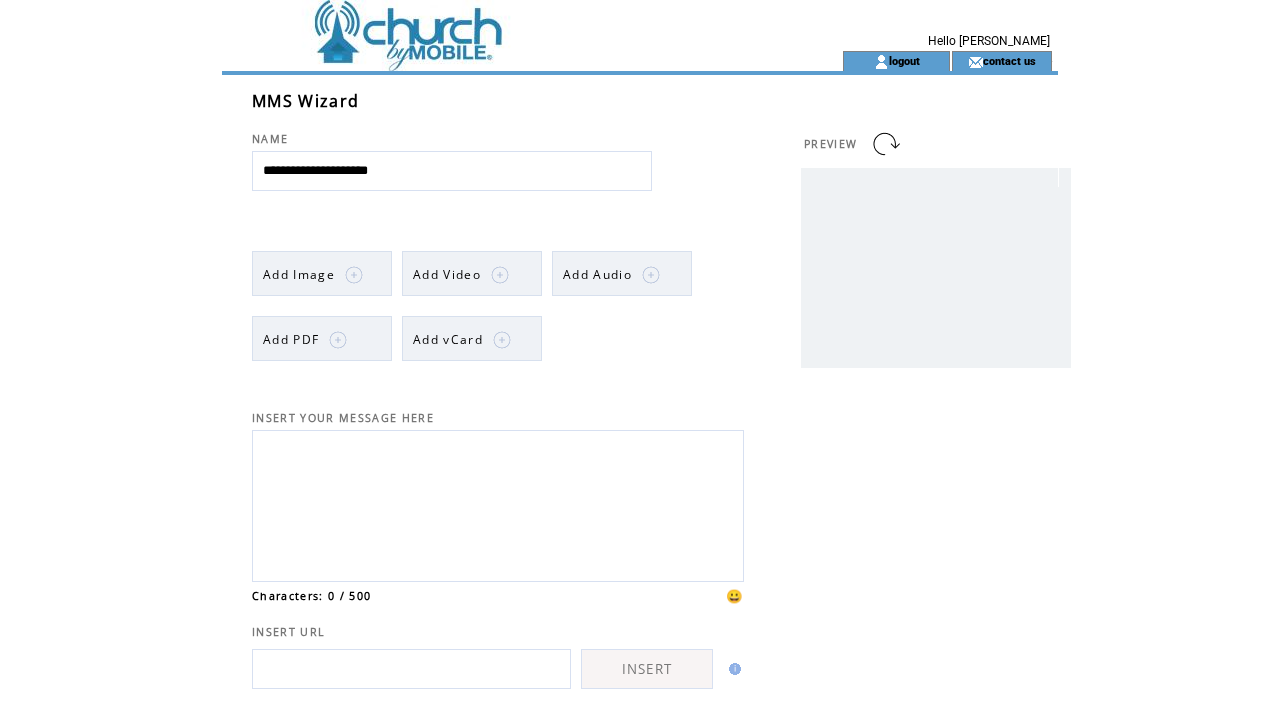 type on "**********" 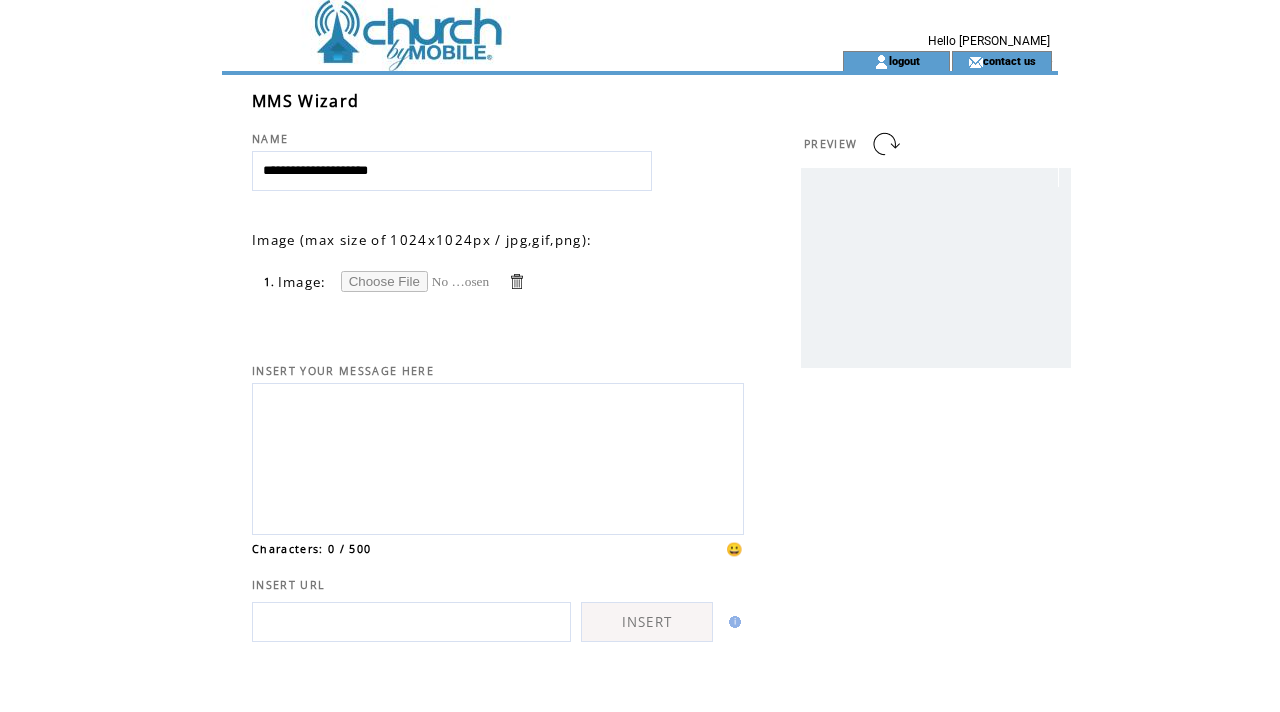 scroll, scrollTop: 0, scrollLeft: 0, axis: both 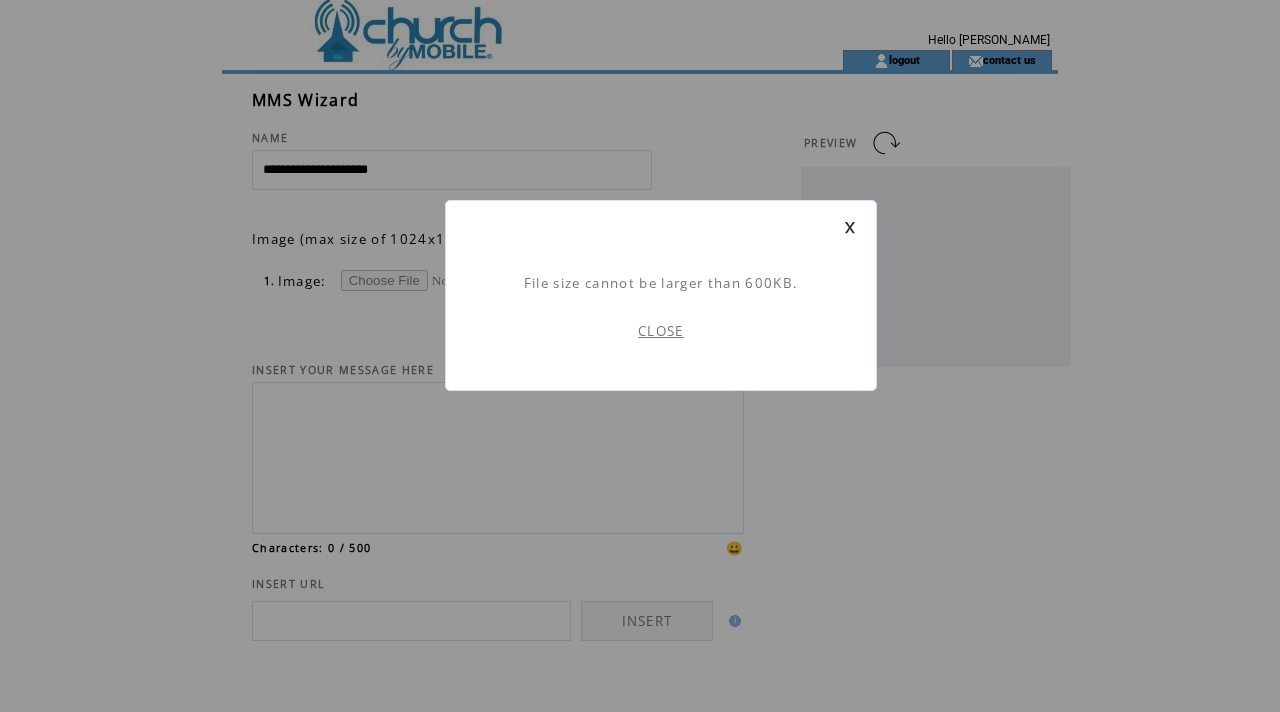 click on "CLOSE" at bounding box center [661, 331] 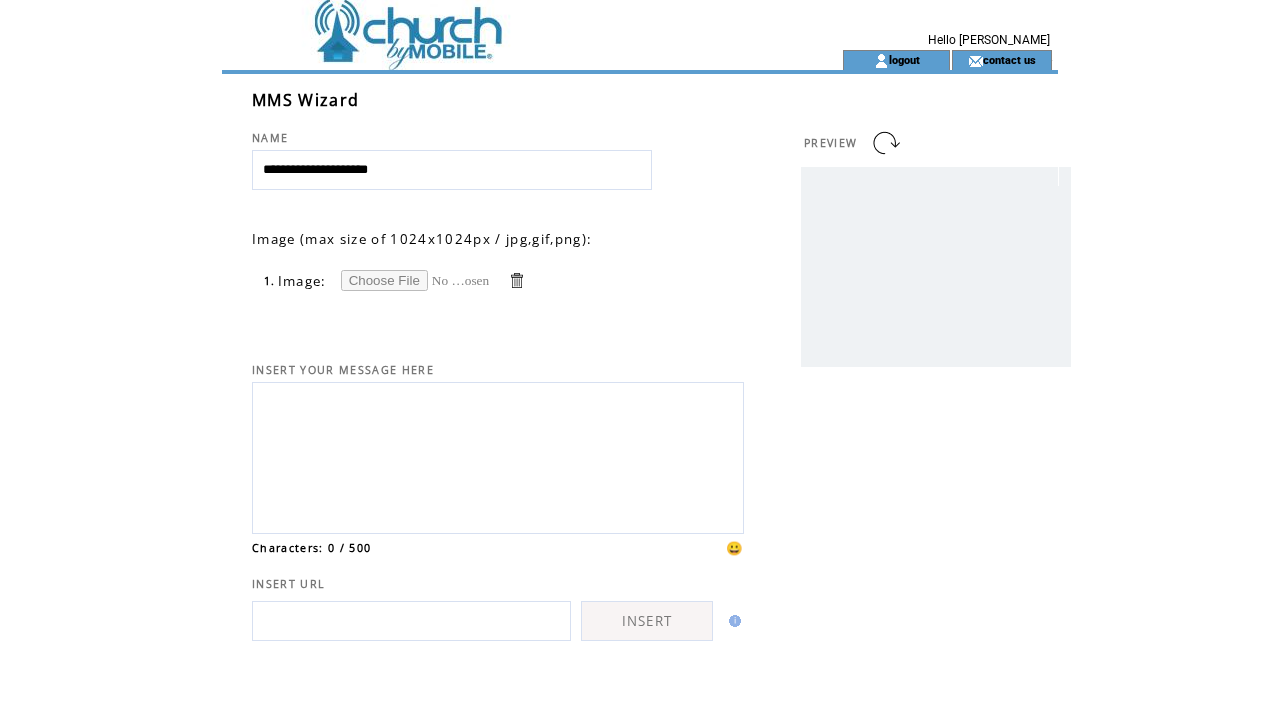 scroll, scrollTop: 0, scrollLeft: 0, axis: both 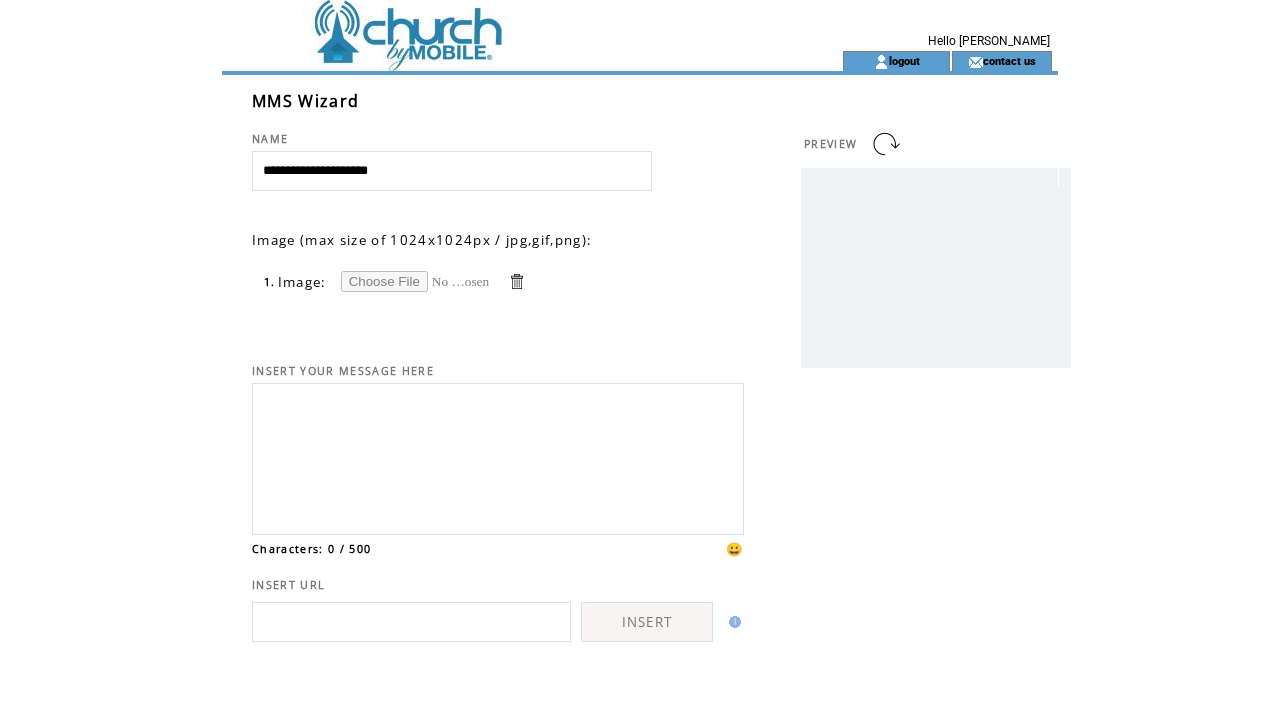 click at bounding box center [416, 281] 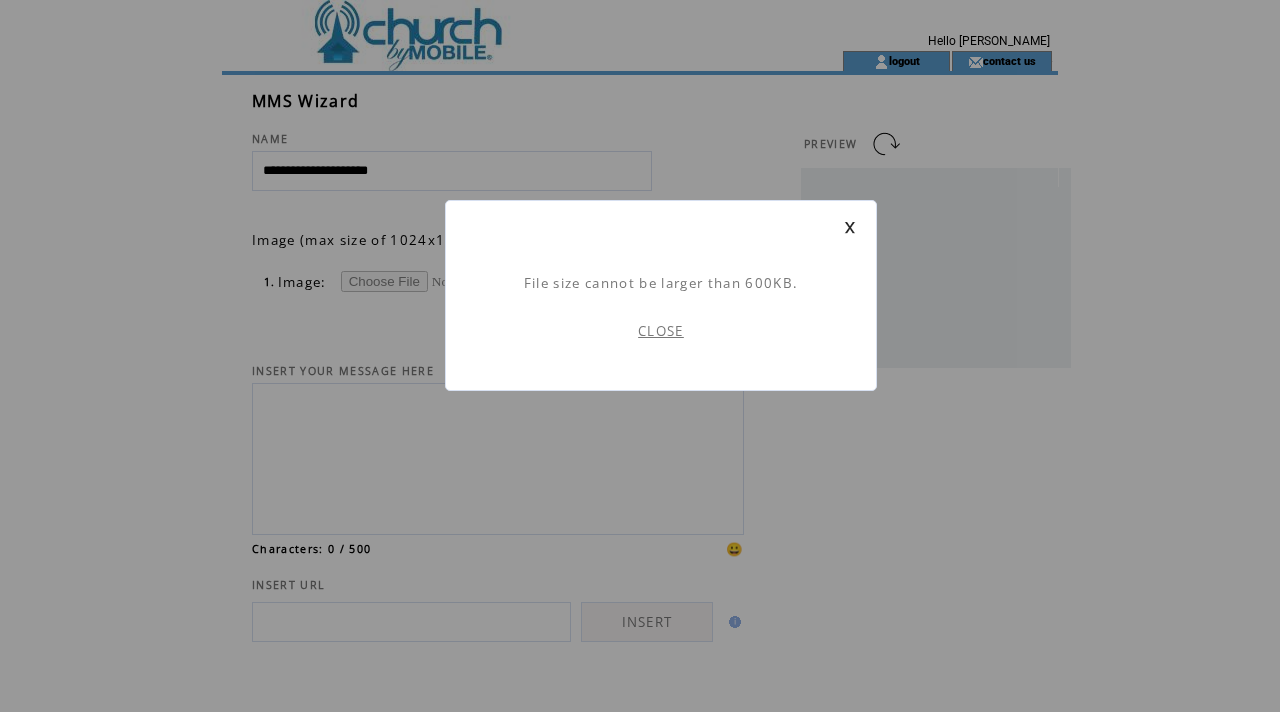 scroll, scrollTop: 1, scrollLeft: 0, axis: vertical 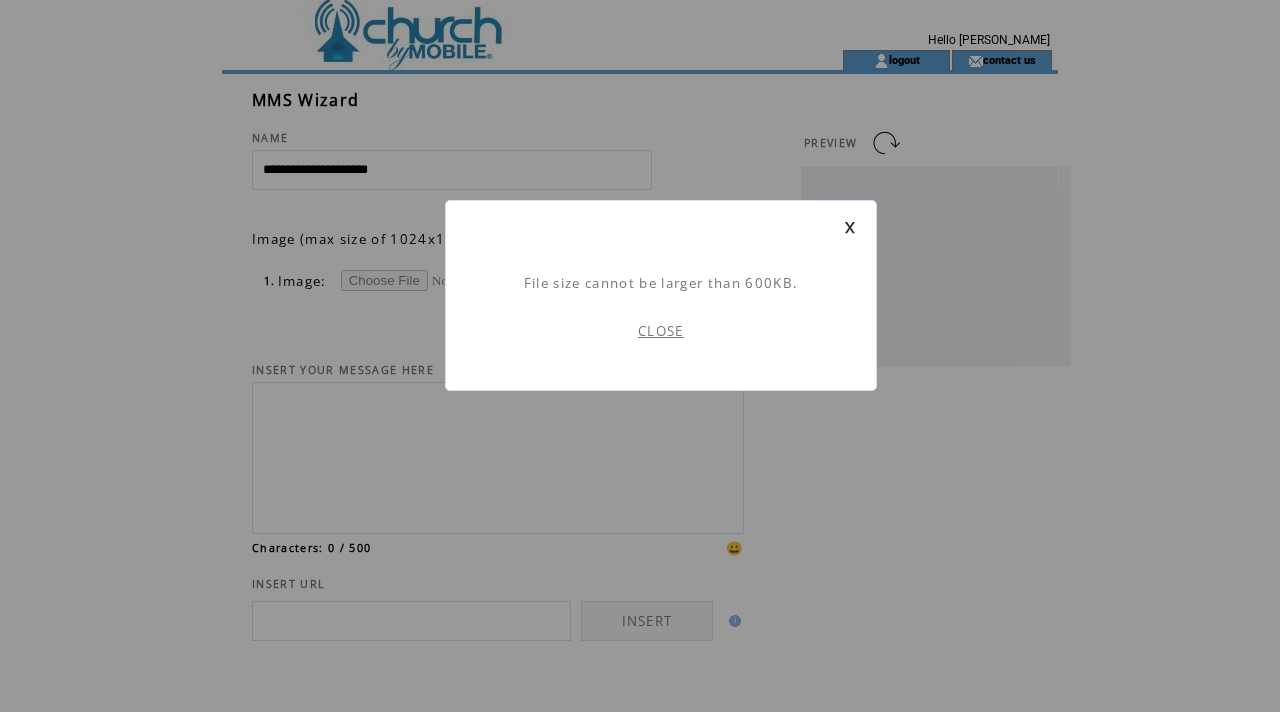 click on "CLOSE" at bounding box center (661, 331) 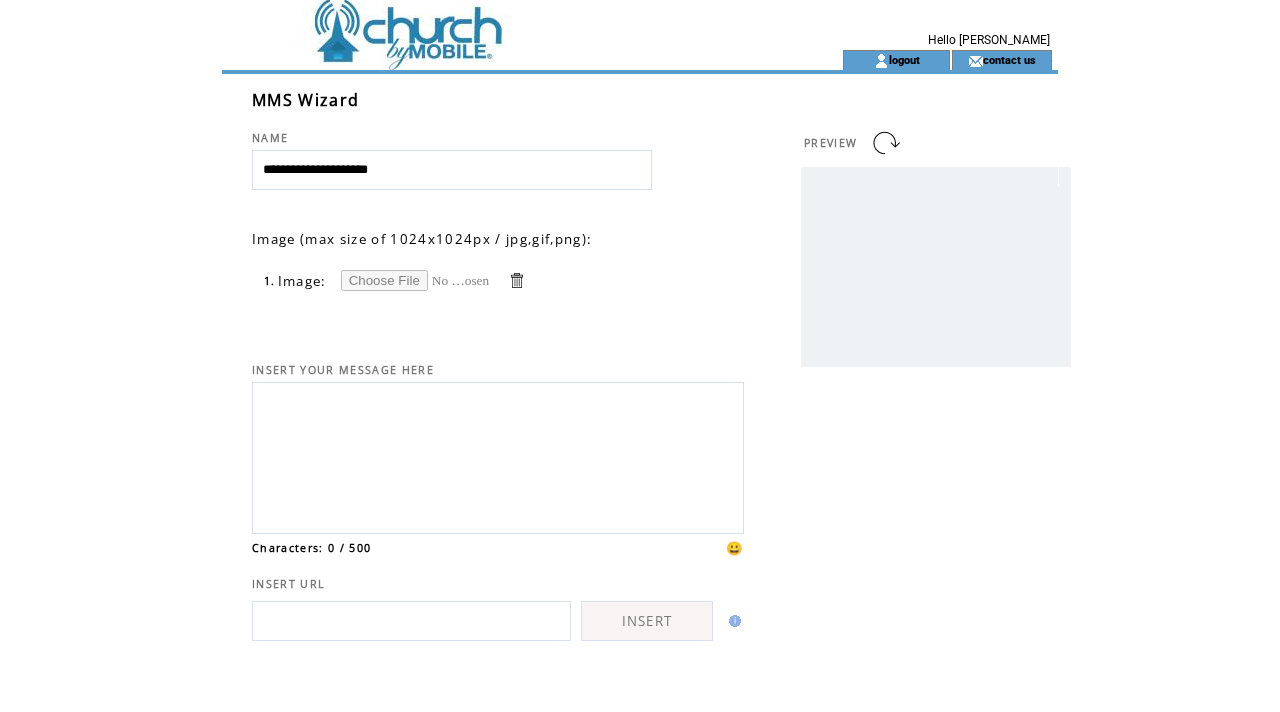 scroll, scrollTop: 0, scrollLeft: 0, axis: both 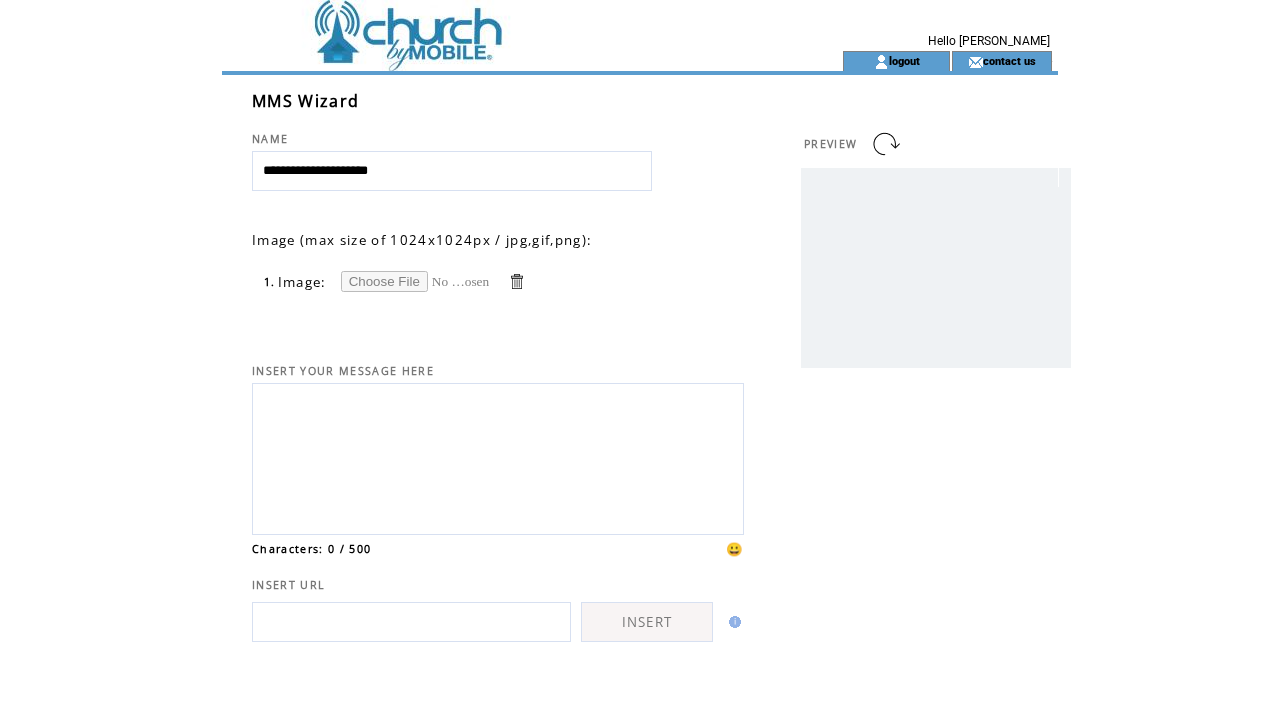 click at bounding box center [416, 281] 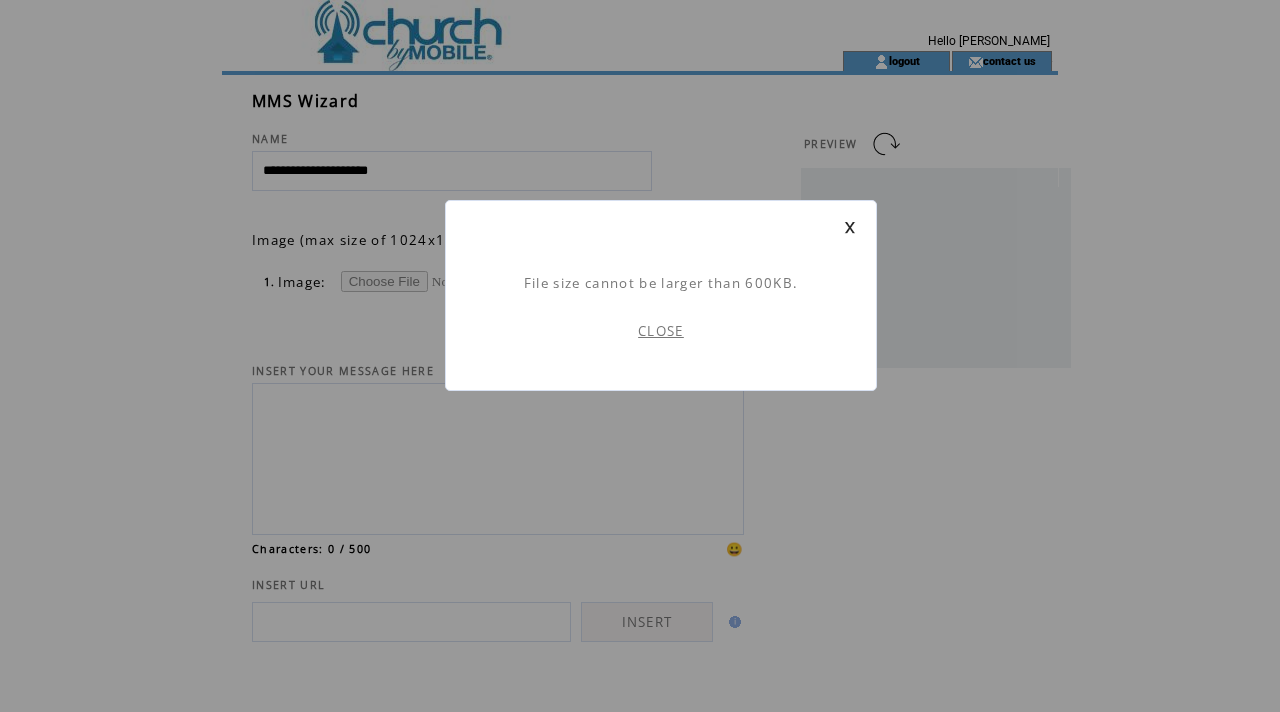 scroll, scrollTop: 1, scrollLeft: 0, axis: vertical 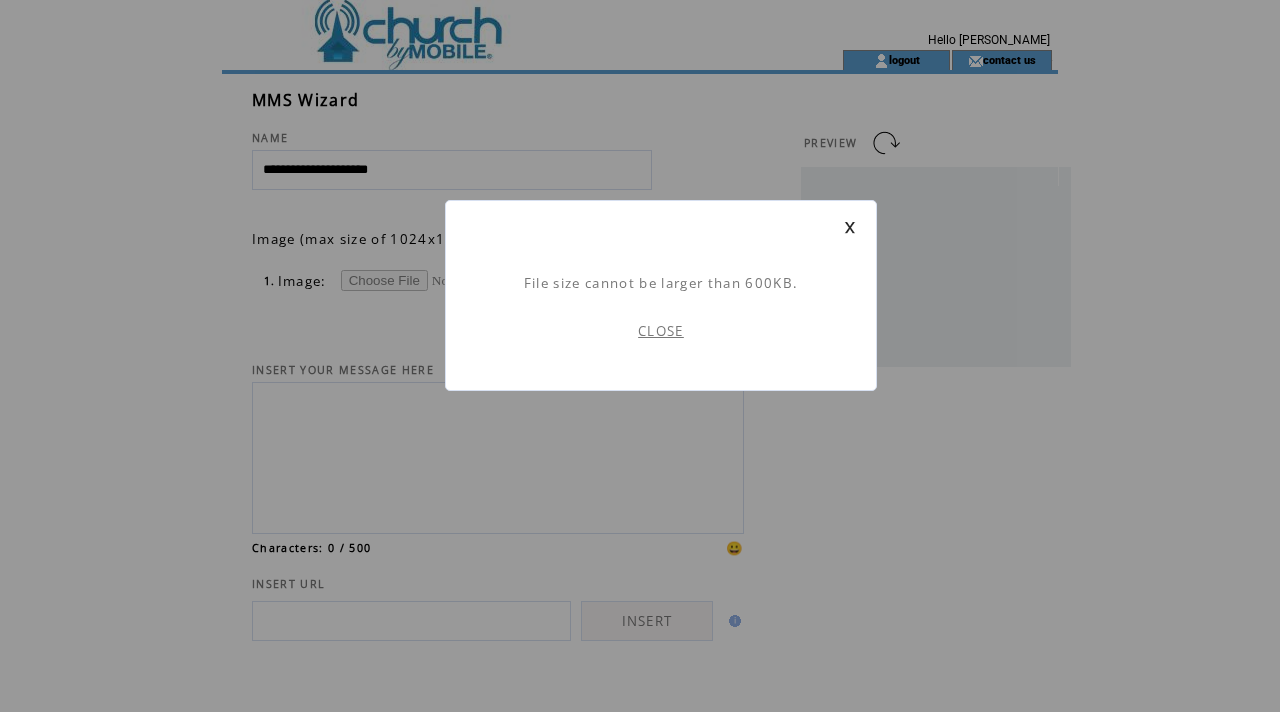 click on "CLOSE" at bounding box center (661, 331) 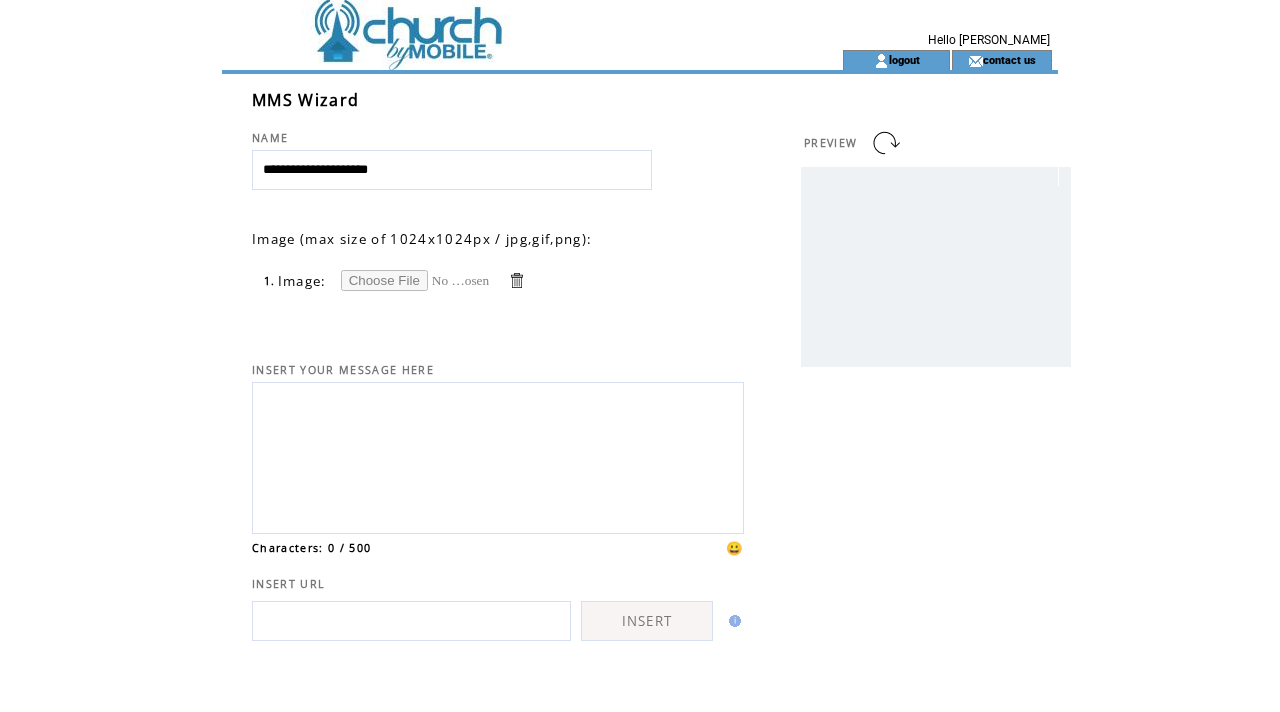 scroll, scrollTop: 0, scrollLeft: 0, axis: both 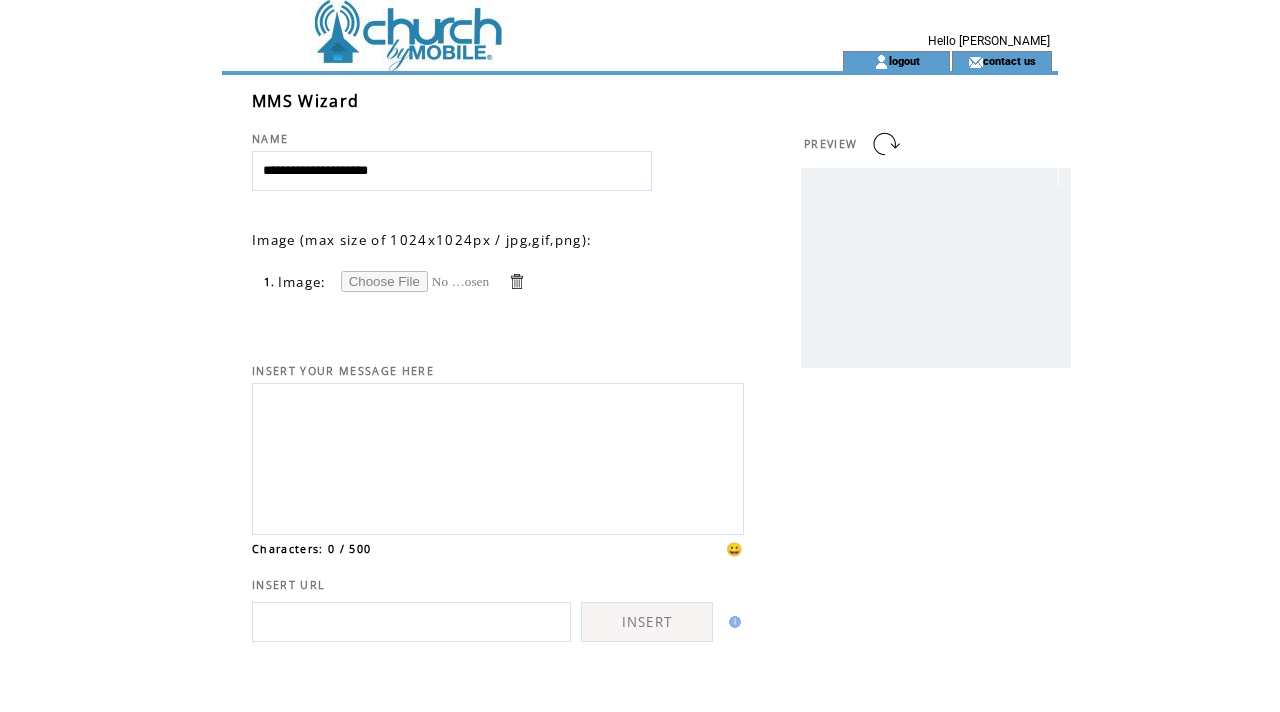 click at bounding box center [516, 281] 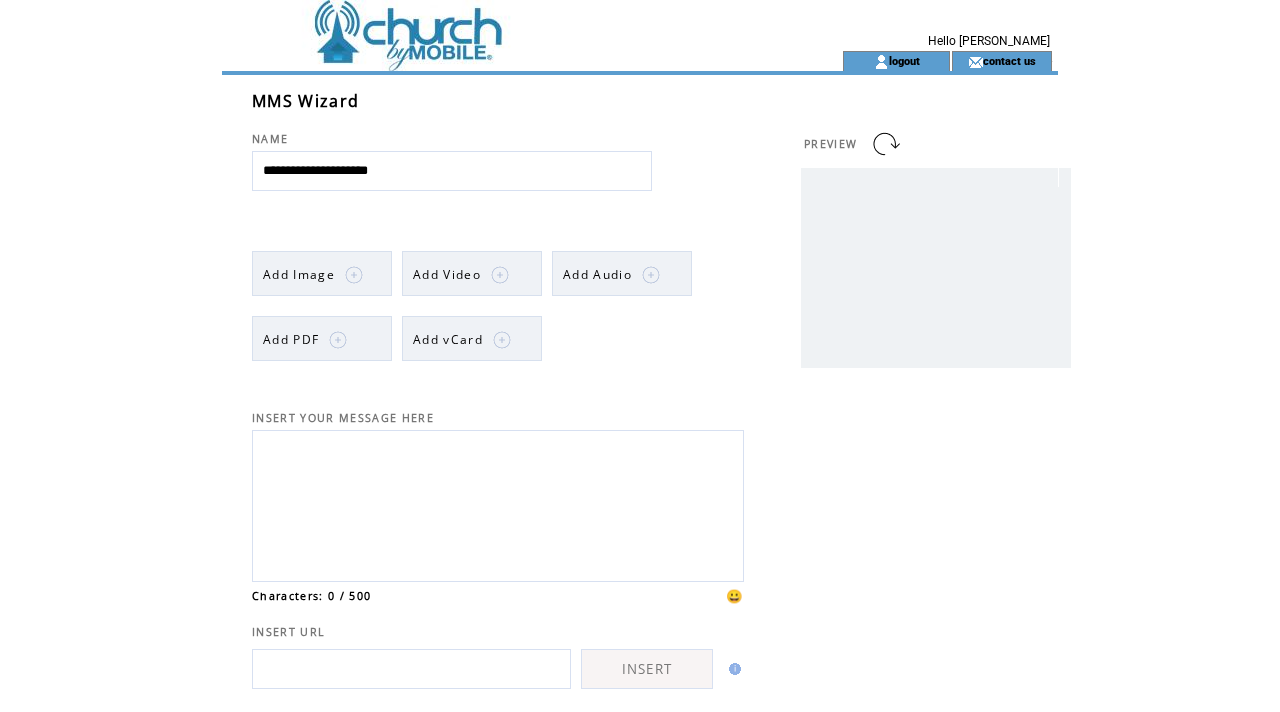 scroll, scrollTop: 0, scrollLeft: 0, axis: both 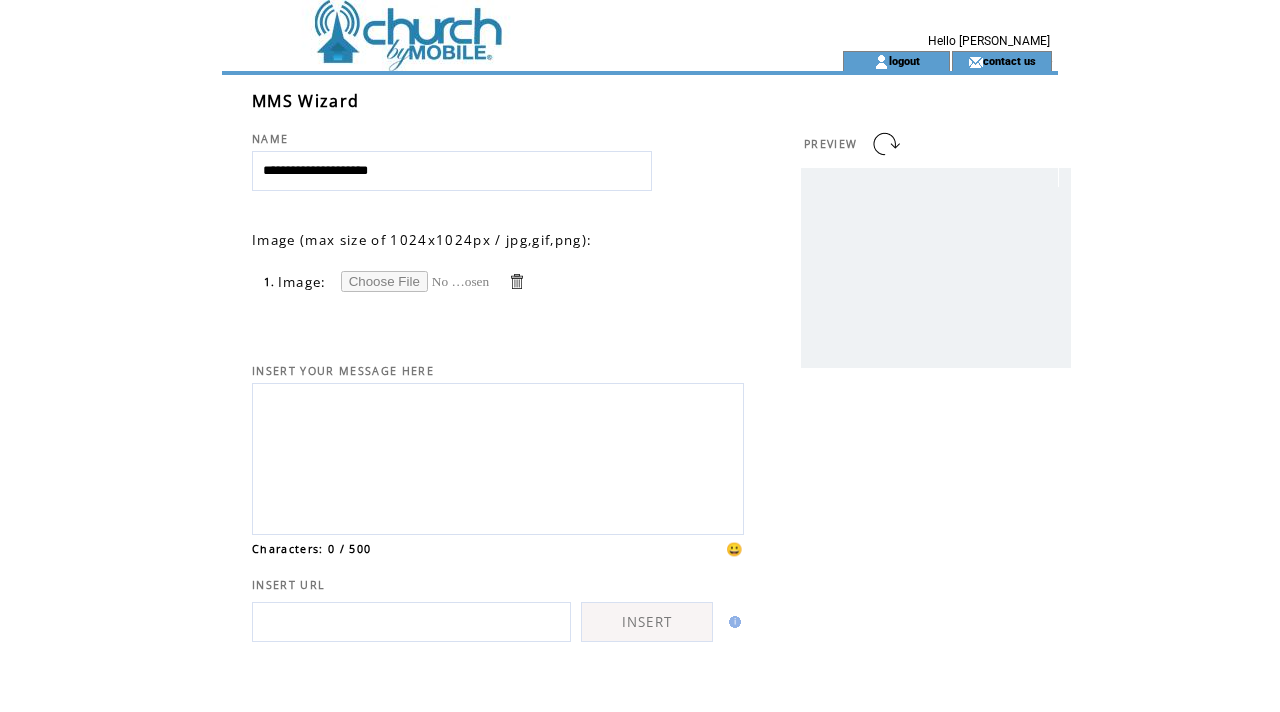 click at bounding box center [416, 281] 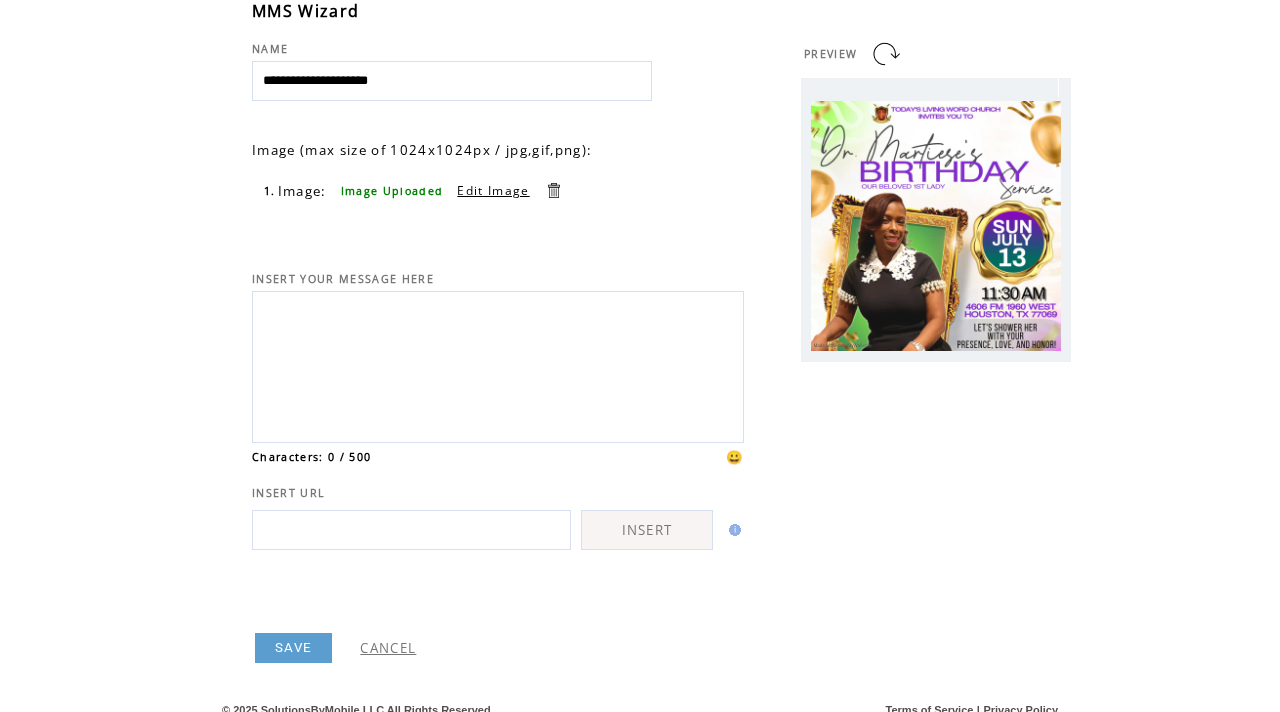 scroll, scrollTop: 141, scrollLeft: 0, axis: vertical 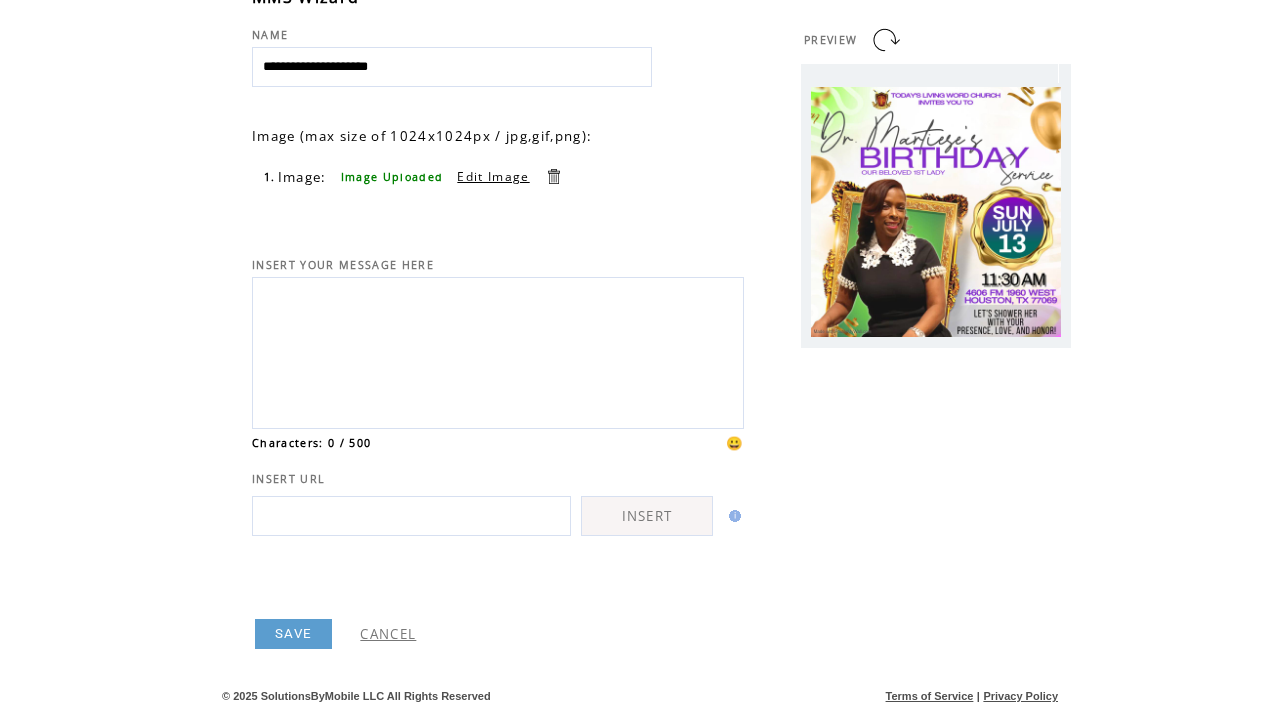 click on "SAVE" at bounding box center [293, 634] 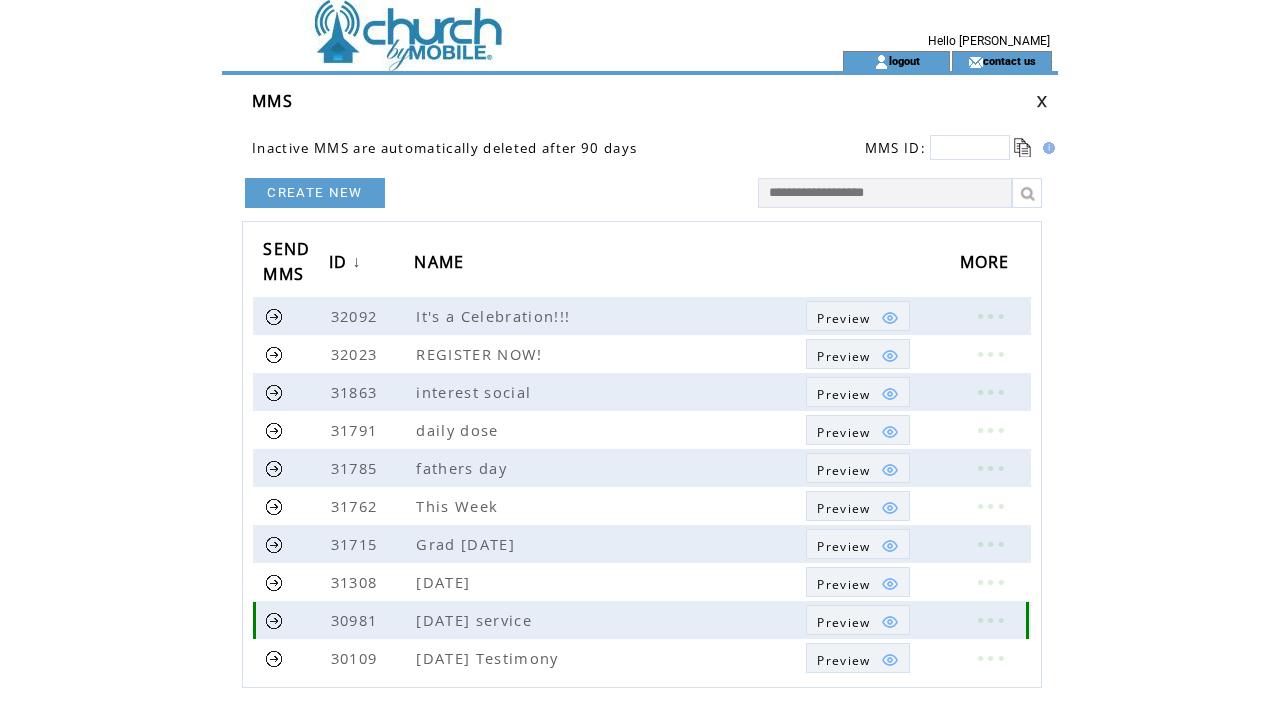 scroll, scrollTop: 0, scrollLeft: 0, axis: both 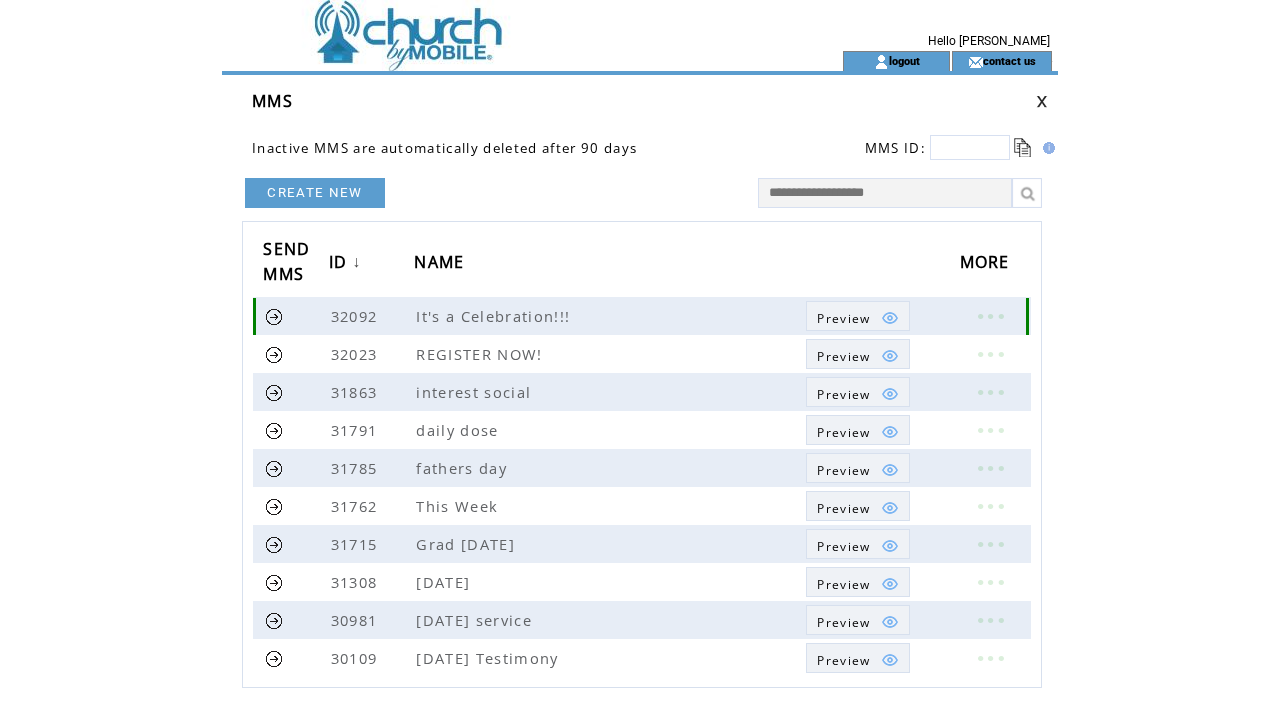 click at bounding box center [295, 316] 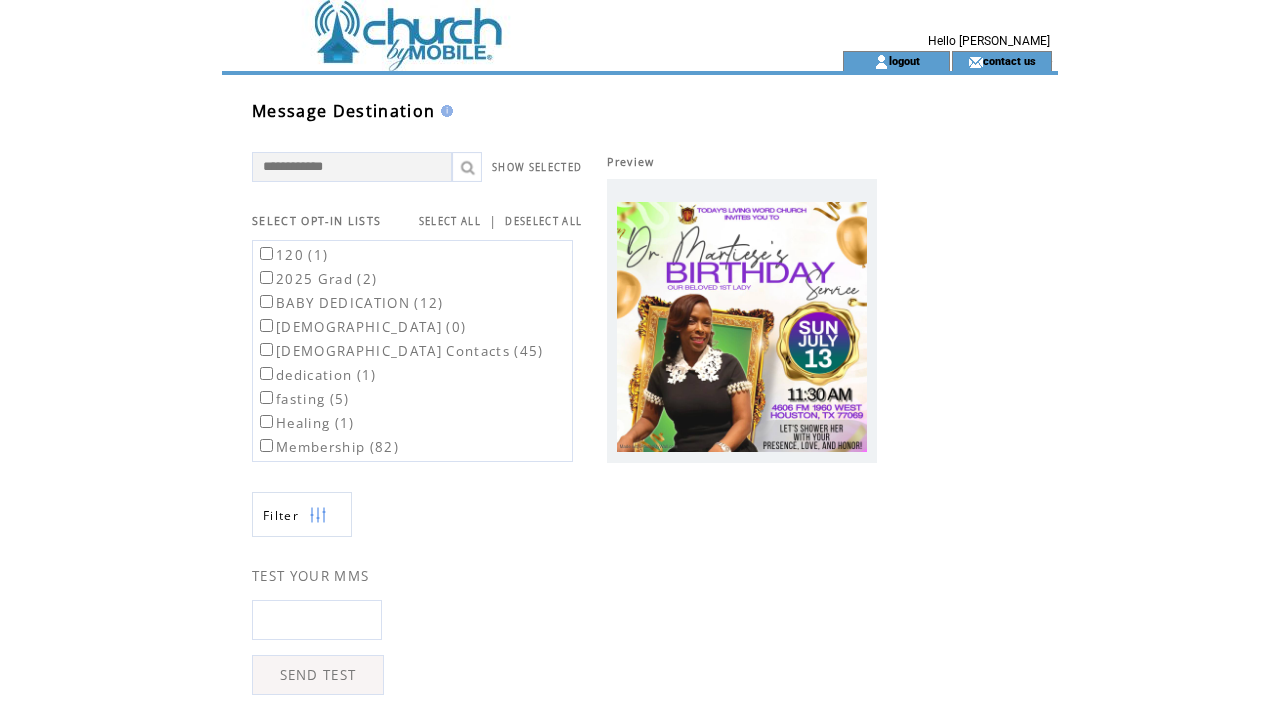 scroll, scrollTop: 0, scrollLeft: 0, axis: both 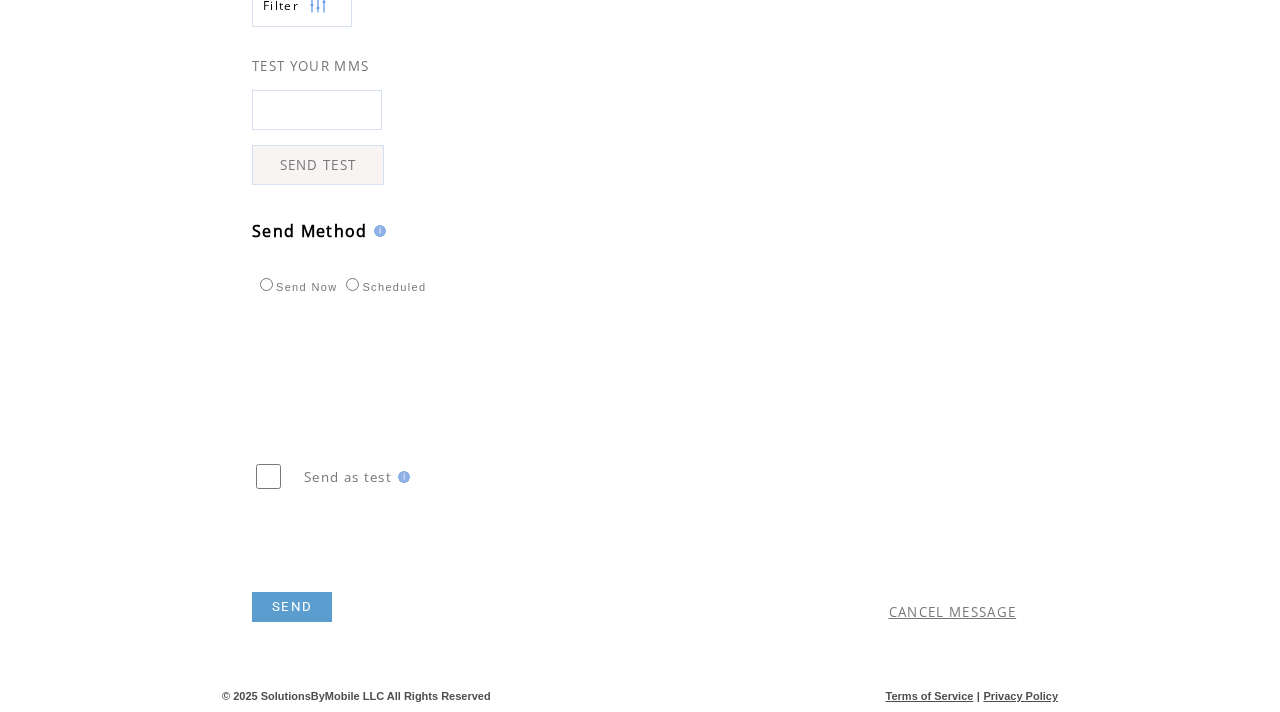 click on "SEND" at bounding box center [292, 607] 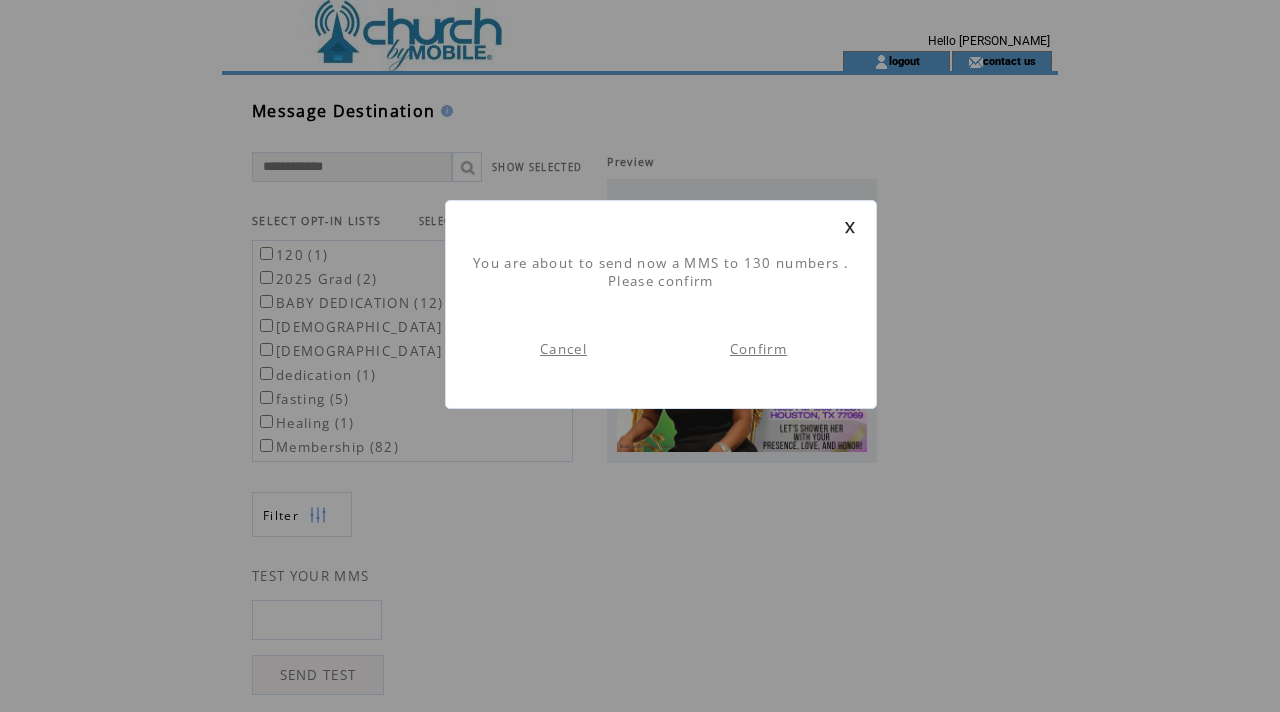 scroll, scrollTop: 1, scrollLeft: 0, axis: vertical 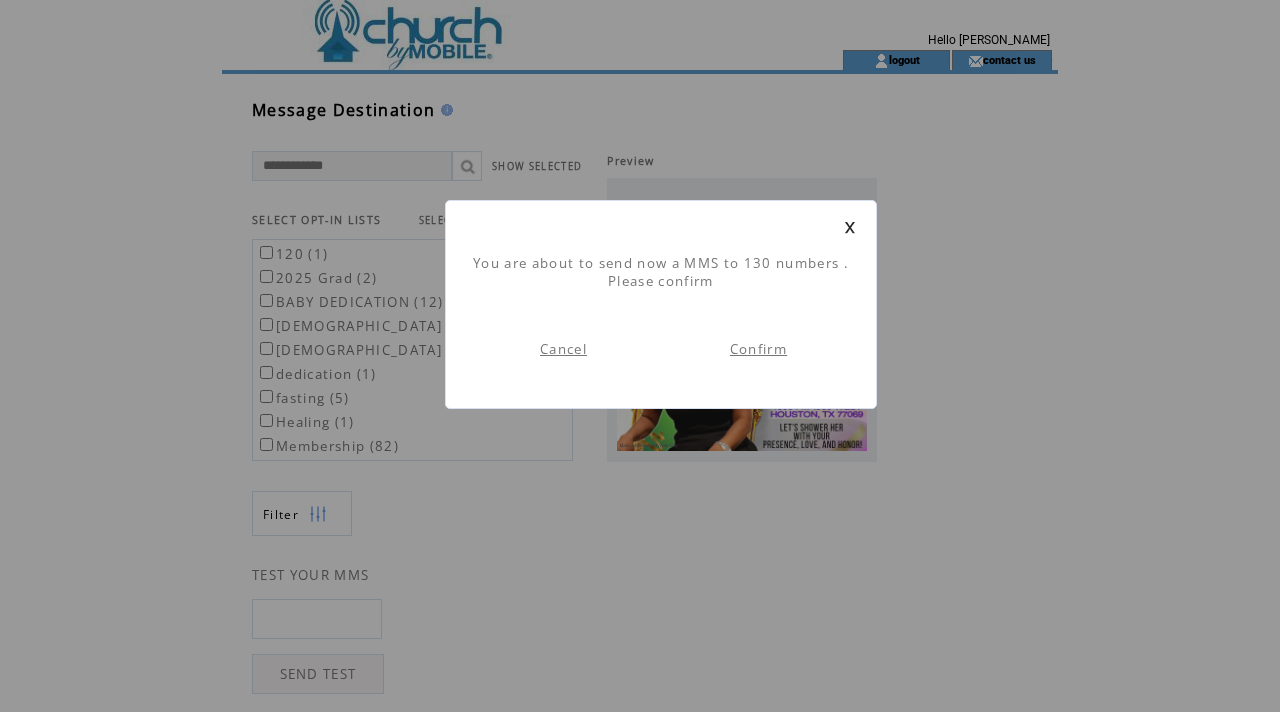 click on "Confirm" at bounding box center [758, 349] 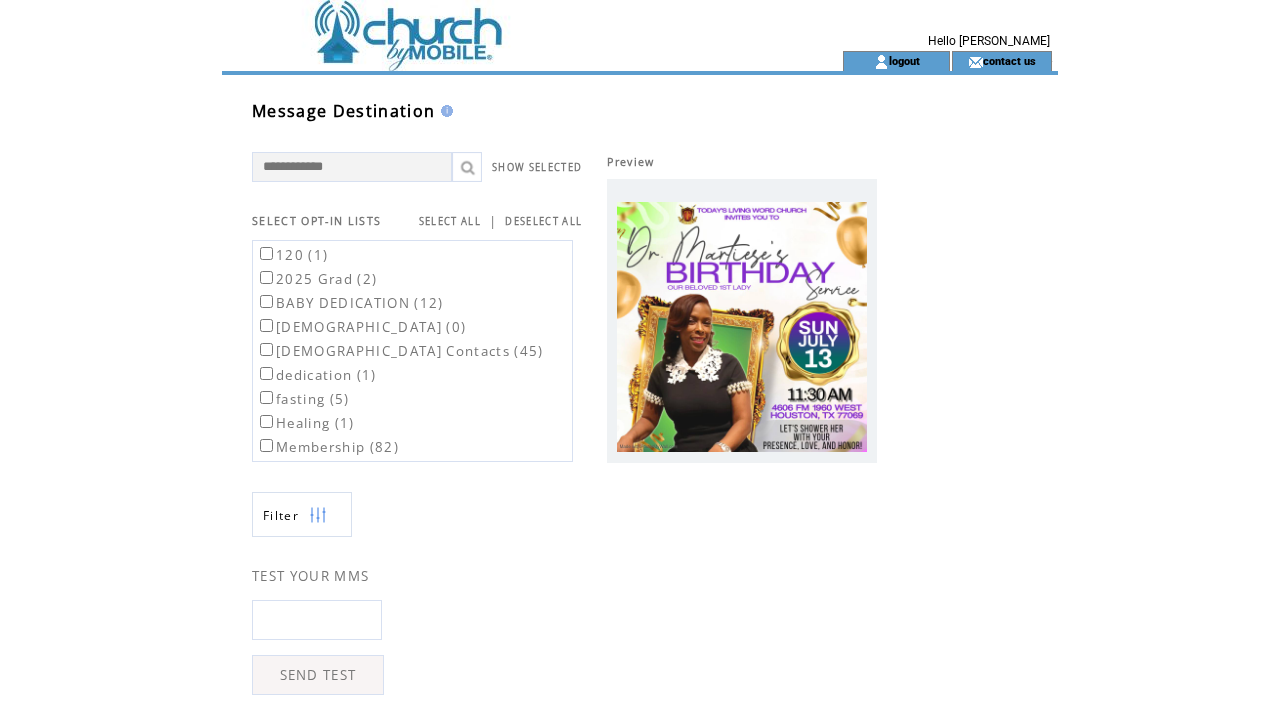 scroll, scrollTop: 1, scrollLeft: 0, axis: vertical 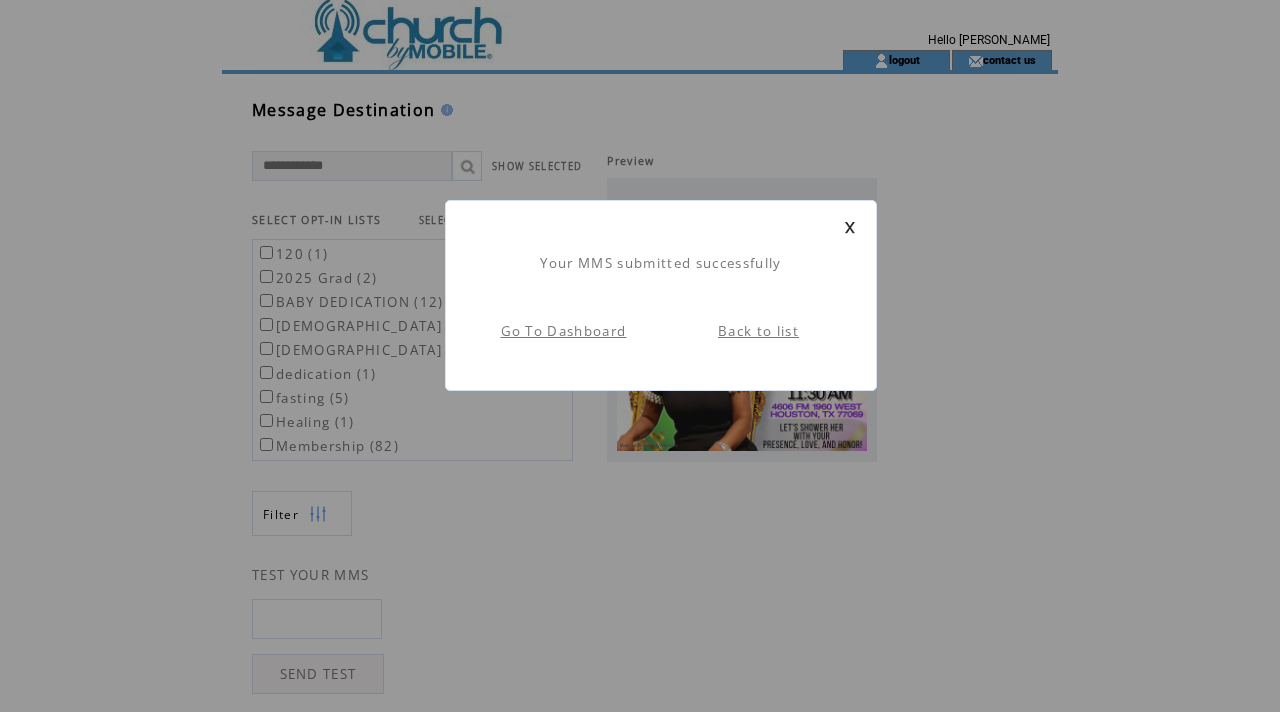 click on "Your MMS submitted successfully
Go To Dashboard
Back to list" at bounding box center [661, 295] 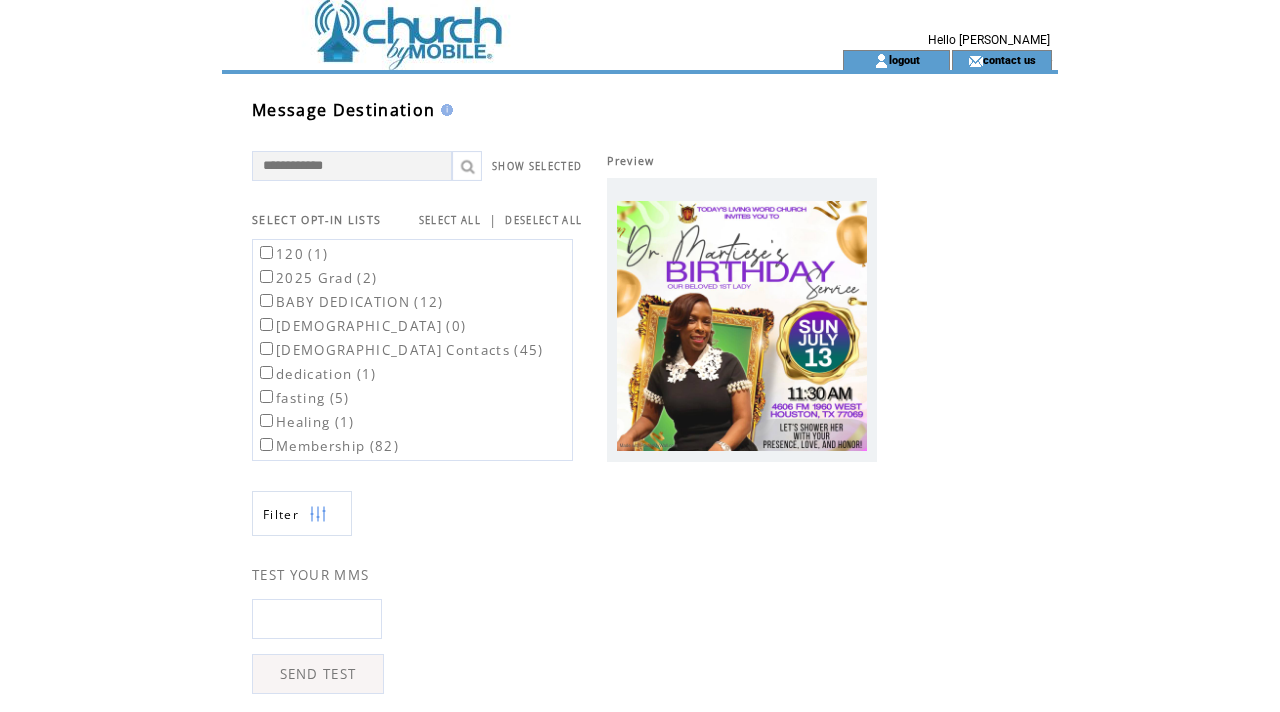 scroll, scrollTop: 0, scrollLeft: 0, axis: both 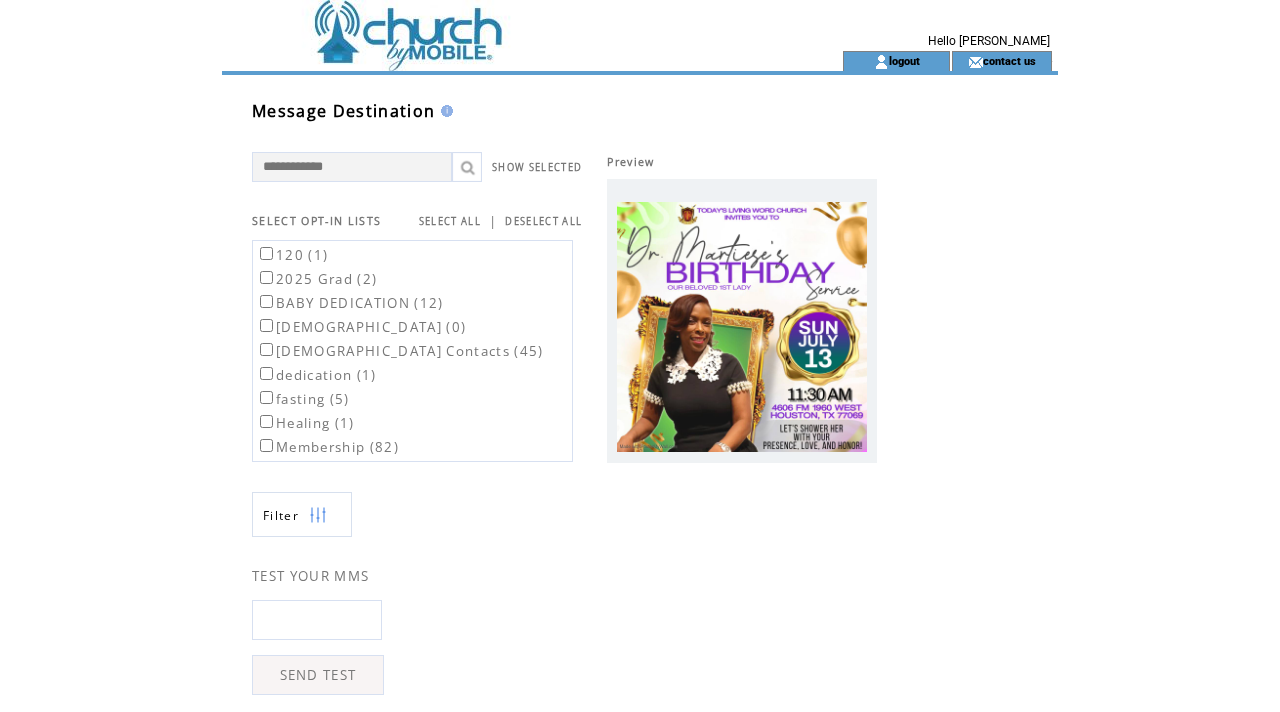 click at bounding box center [496, 25] 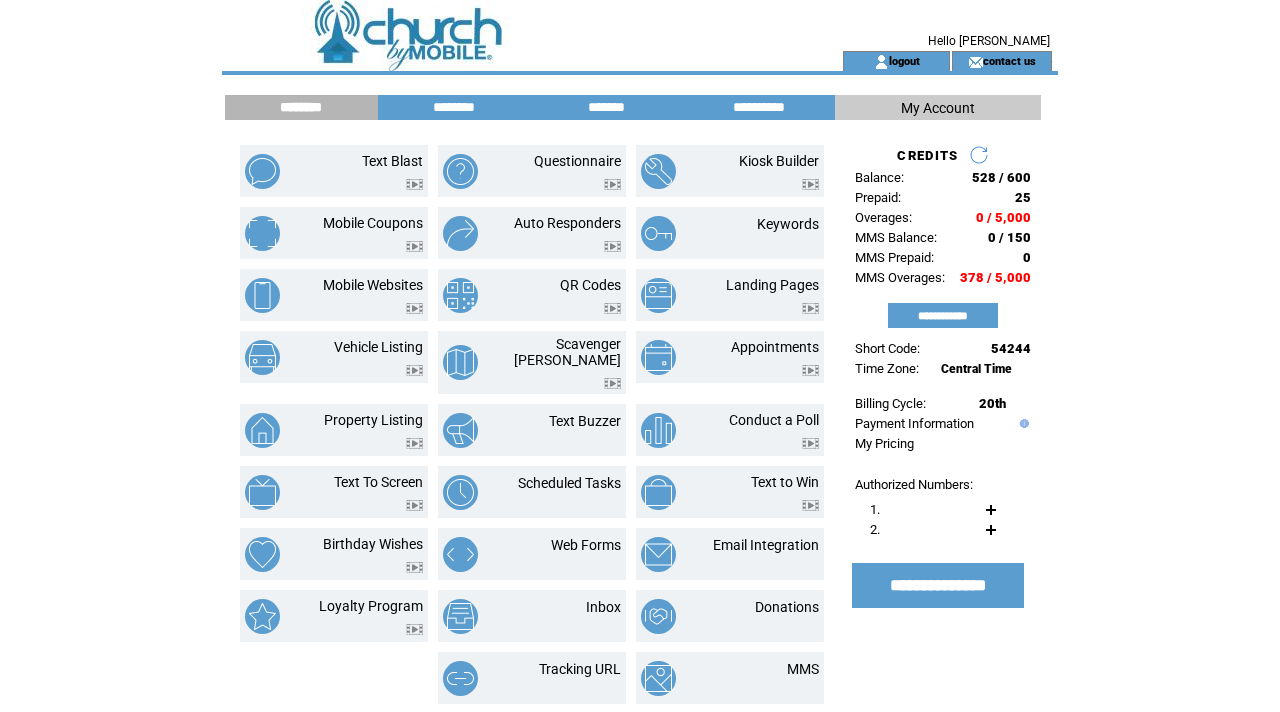 scroll, scrollTop: 0, scrollLeft: 0, axis: both 